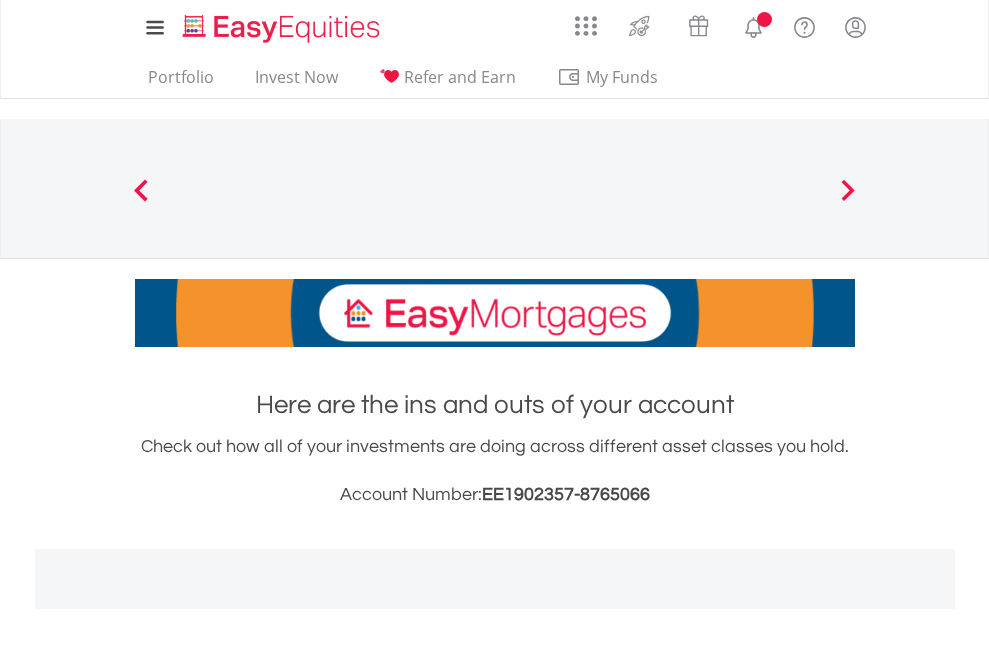 scroll, scrollTop: 0, scrollLeft: 0, axis: both 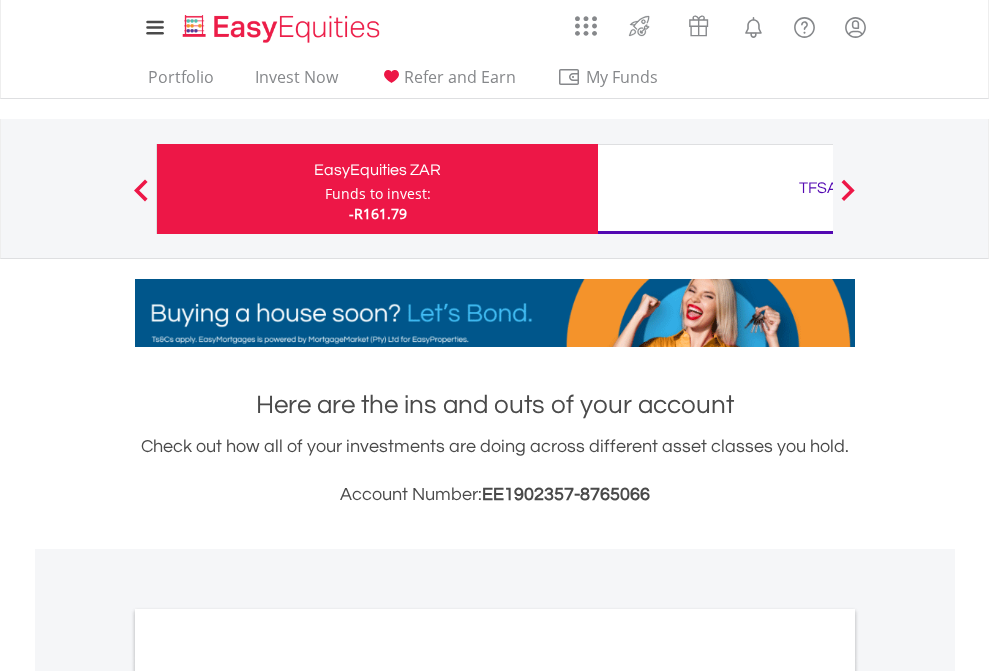 click on "Funds to invest:" at bounding box center (378, 194) 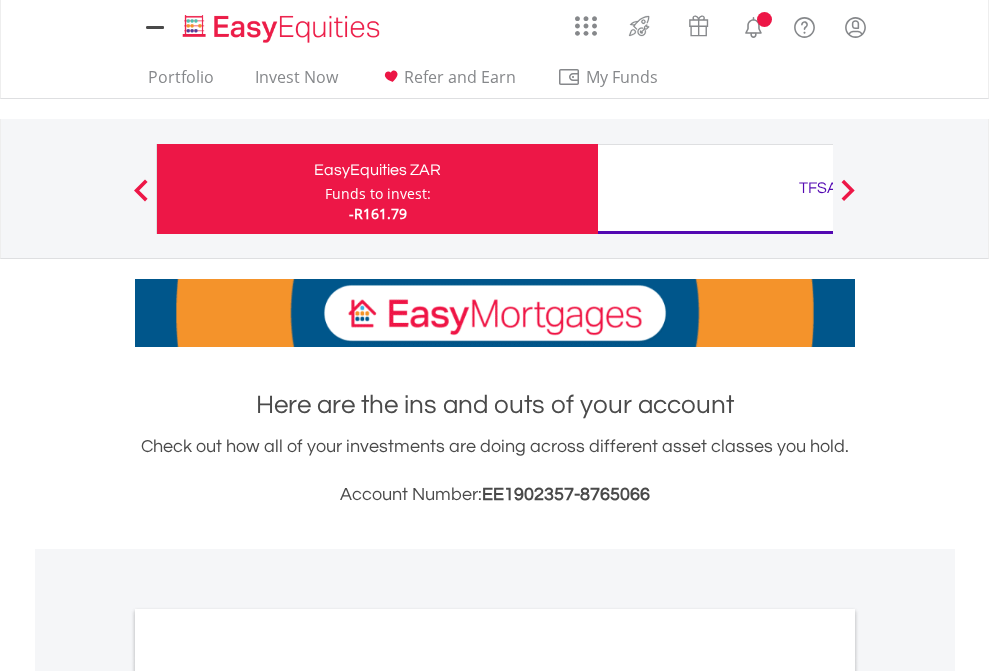 scroll, scrollTop: 0, scrollLeft: 0, axis: both 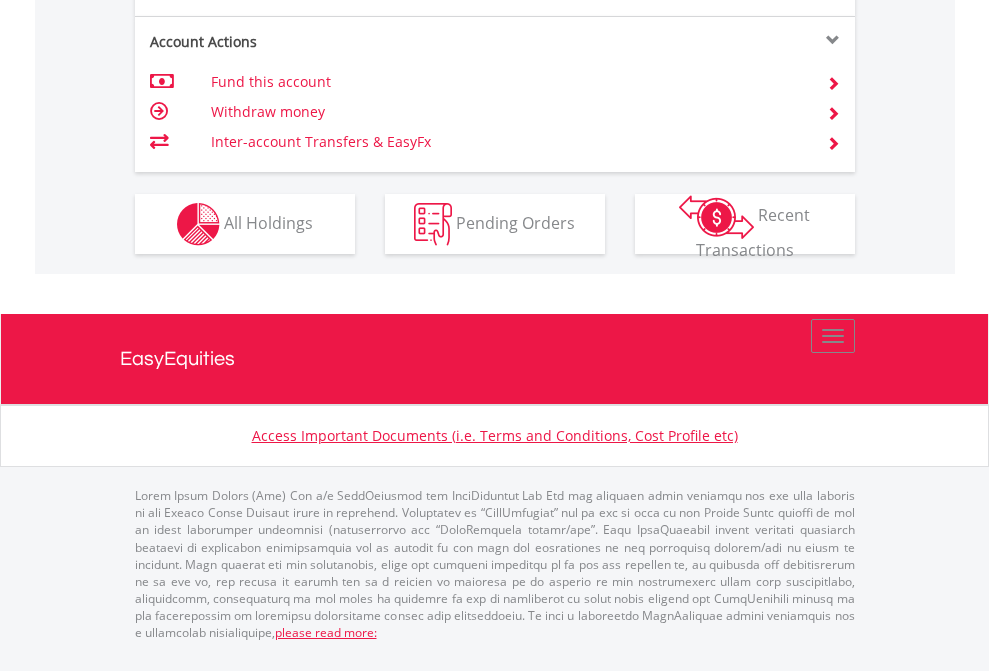 click on "Investment types" at bounding box center (706, -337) 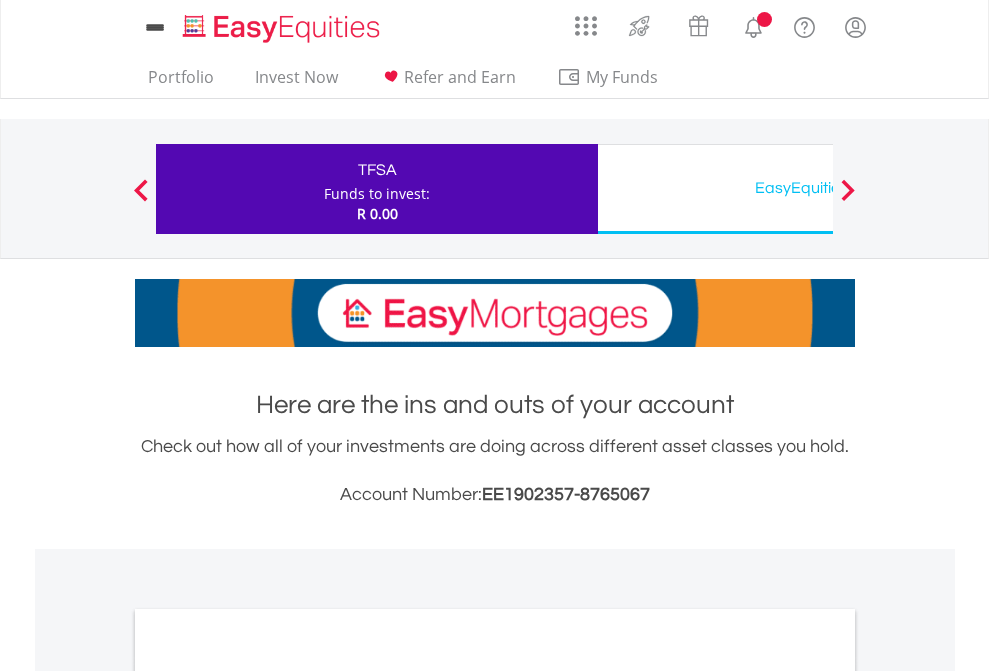 scroll, scrollTop: 0, scrollLeft: 0, axis: both 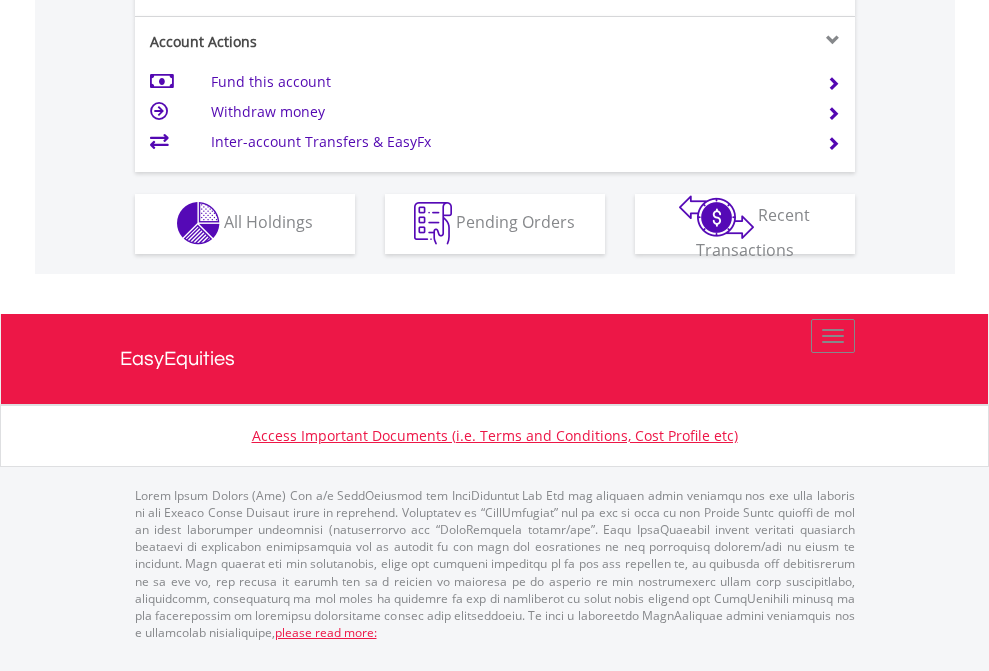 click on "Investment types" at bounding box center (706, -353) 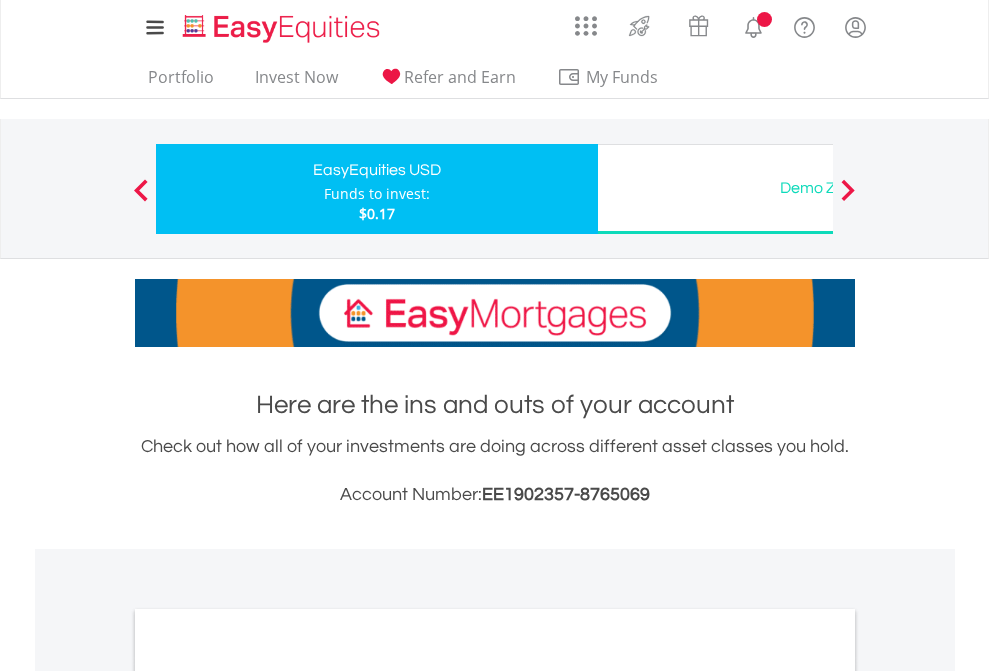 scroll, scrollTop: 0, scrollLeft: 0, axis: both 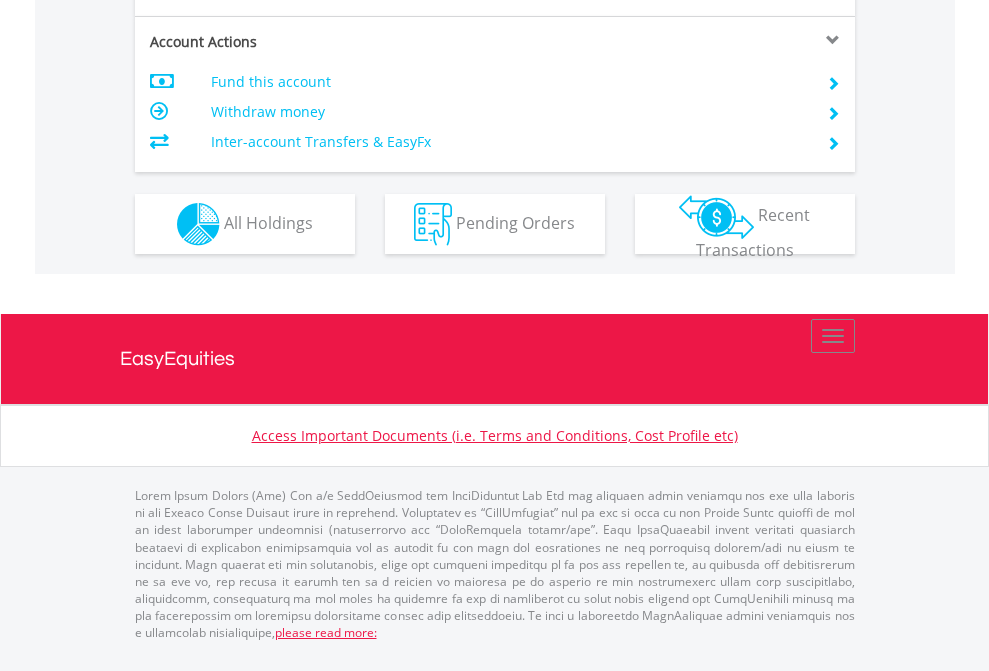 click on "Investment types" at bounding box center [706, -337] 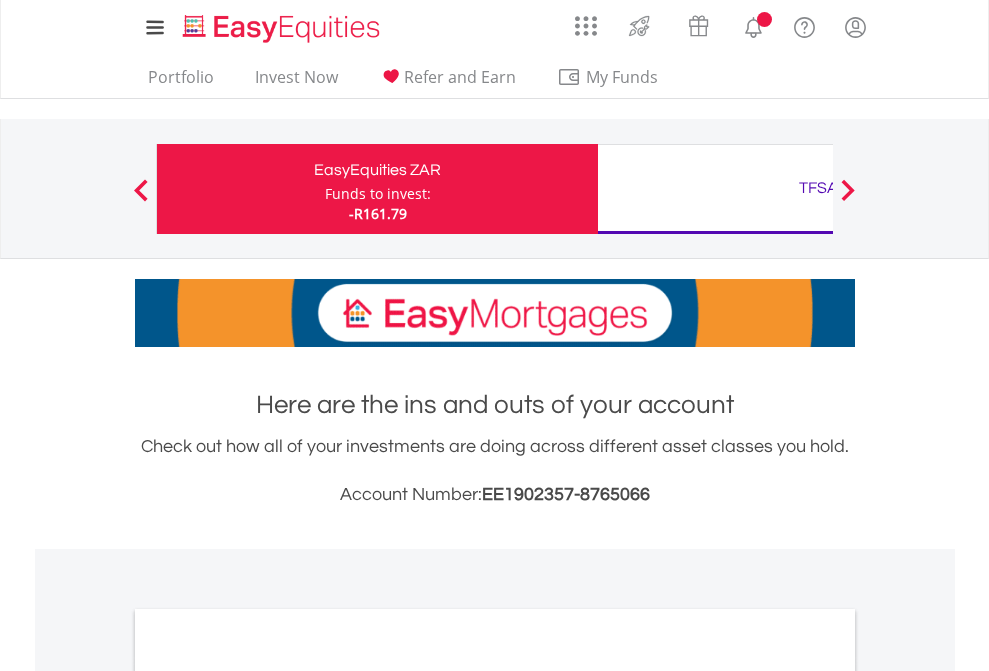 scroll, scrollTop: 1202, scrollLeft: 0, axis: vertical 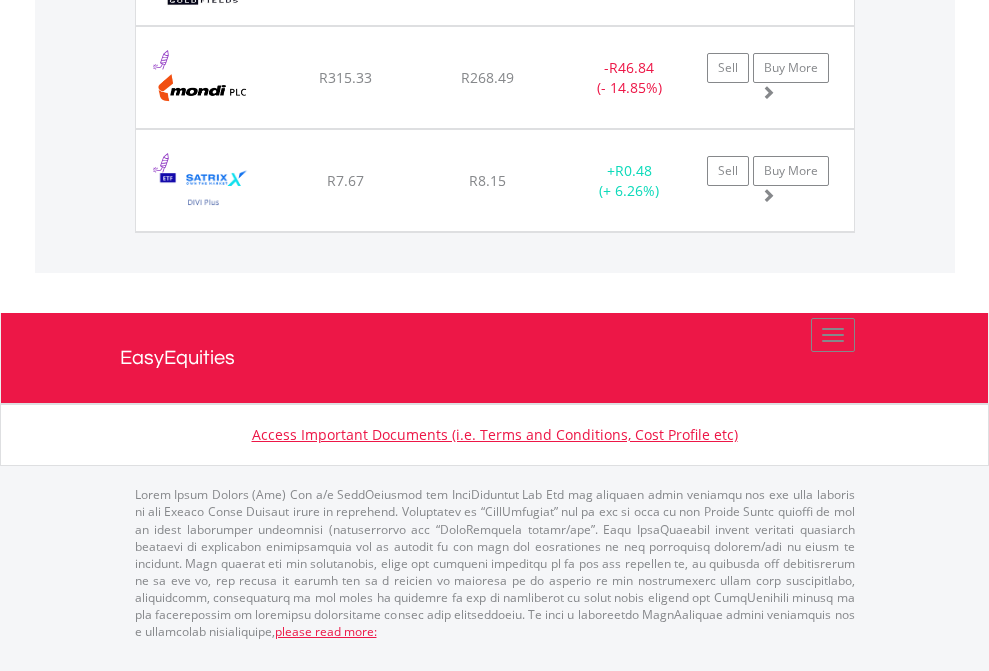 click on "TFSA" at bounding box center (818, -1791) 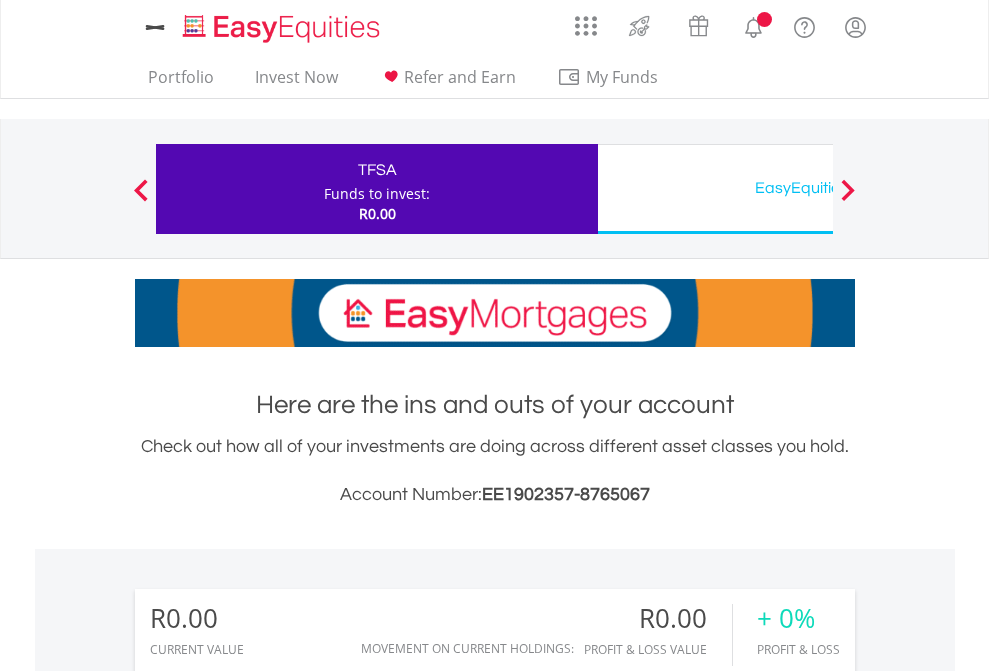 scroll, scrollTop: 0, scrollLeft: 0, axis: both 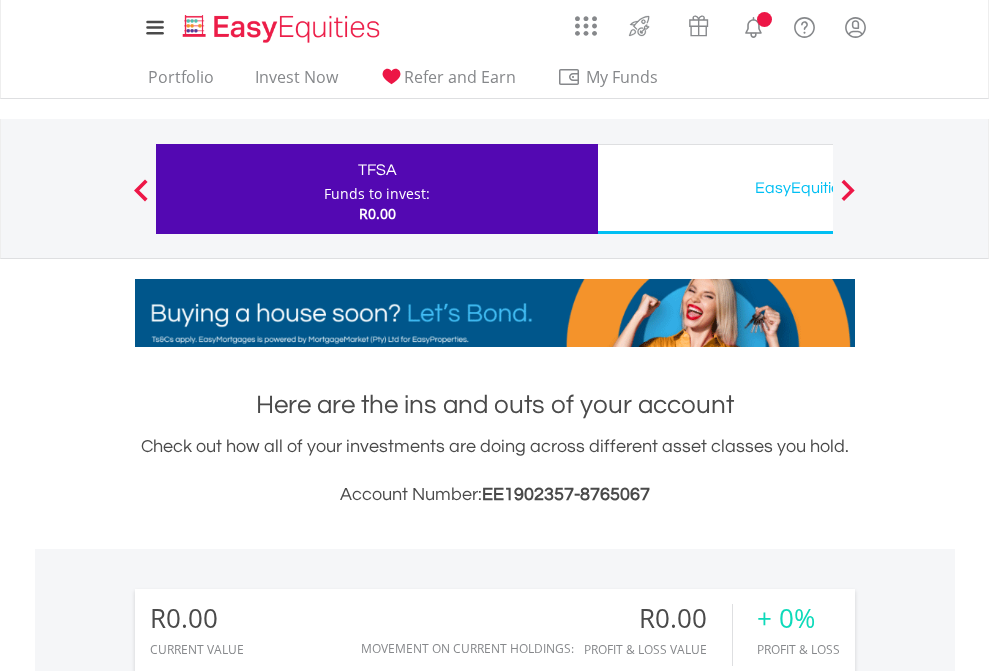 click on "All Holdings" at bounding box center [268, 1442] 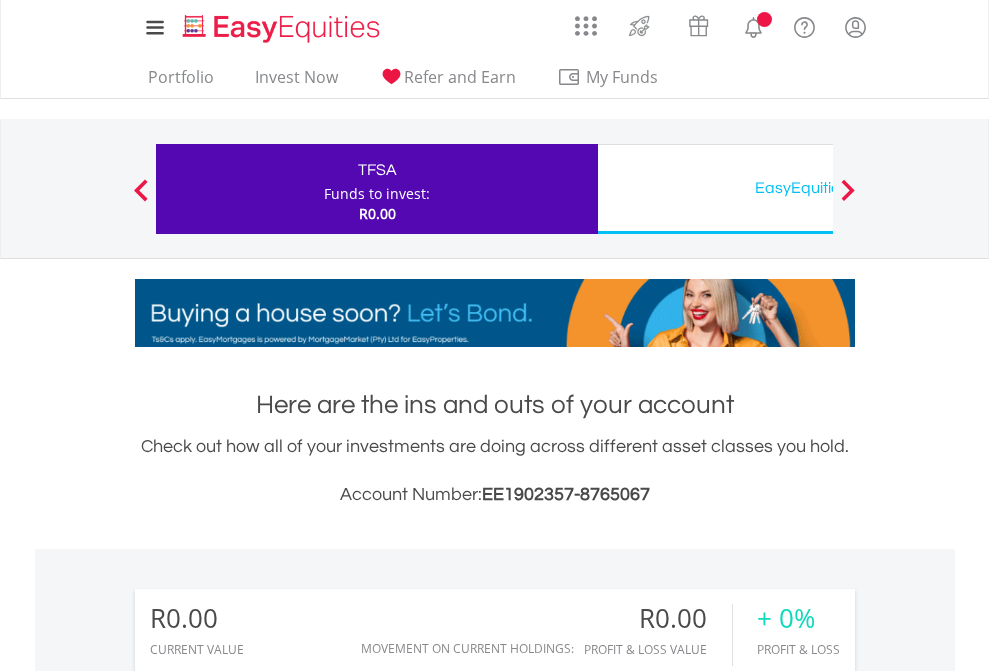 scroll, scrollTop: 1486, scrollLeft: 0, axis: vertical 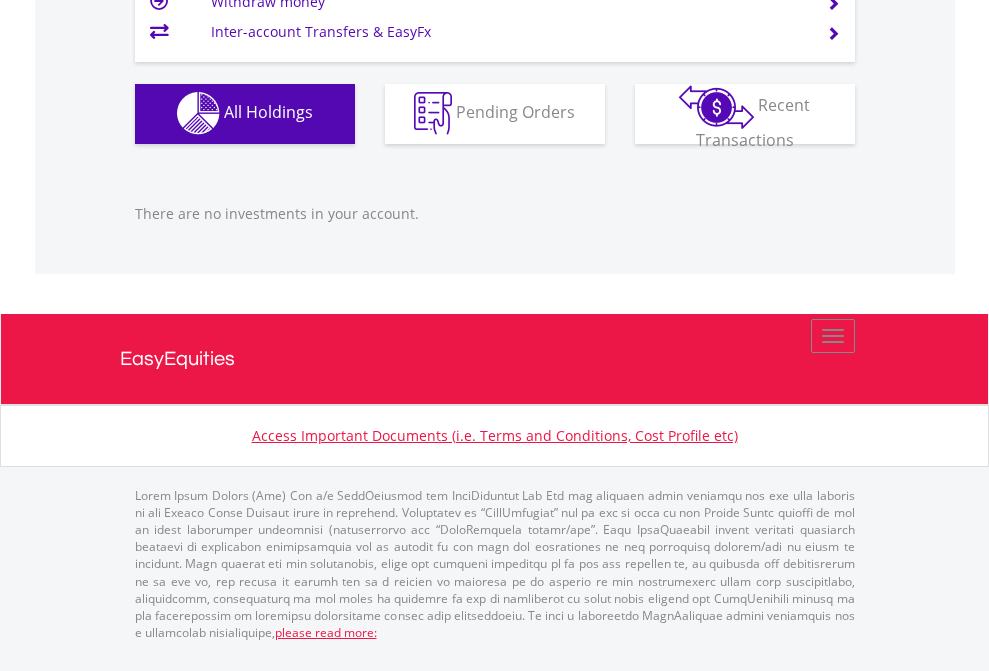 click on "EasyEquities USD" at bounding box center (818, -1142) 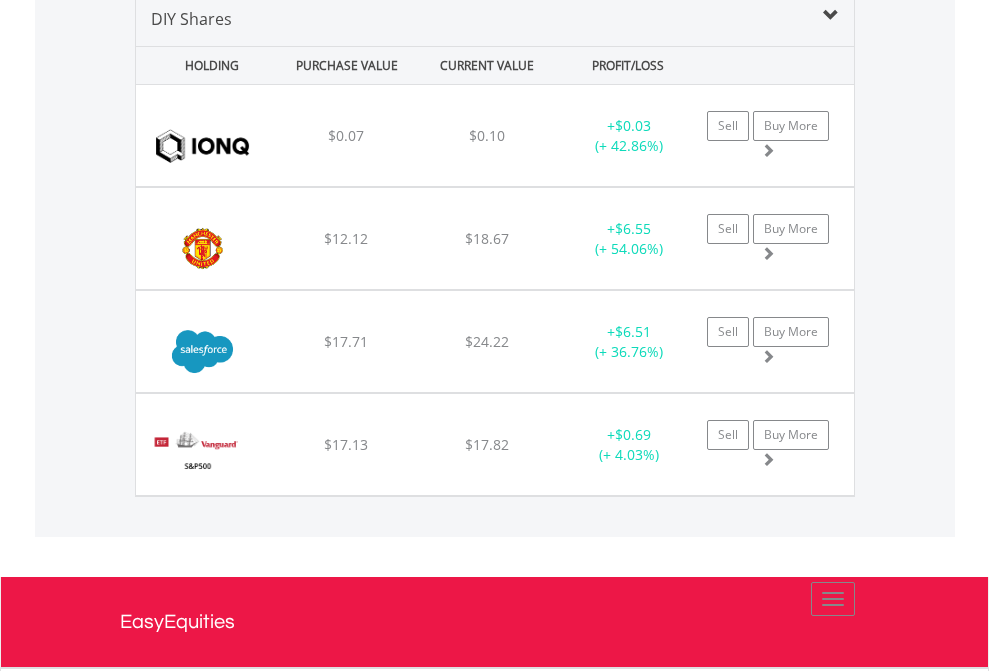 scroll, scrollTop: 1933, scrollLeft: 0, axis: vertical 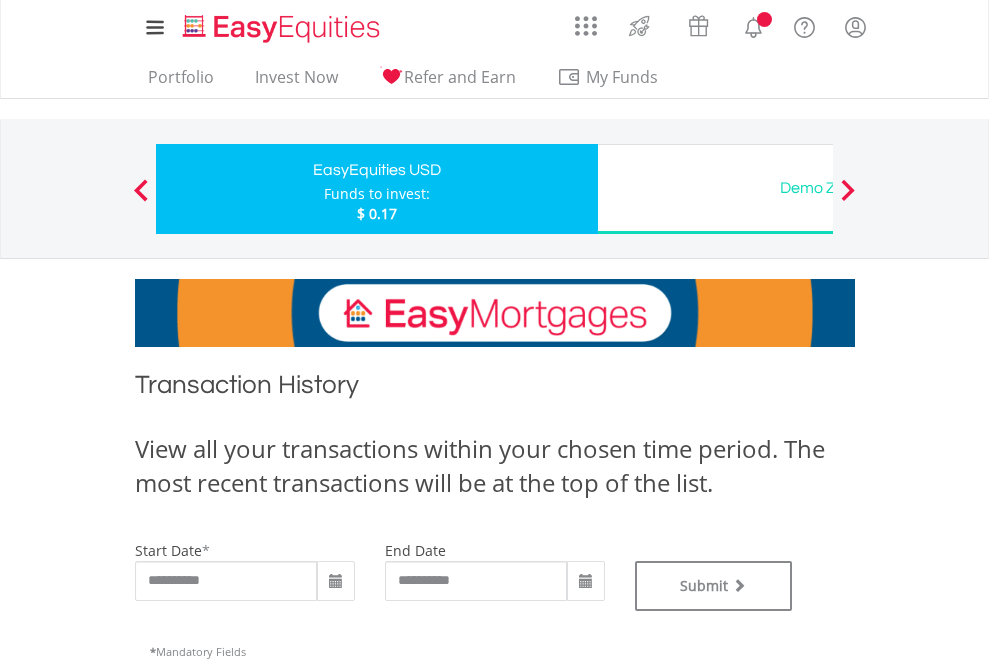 type on "**********" 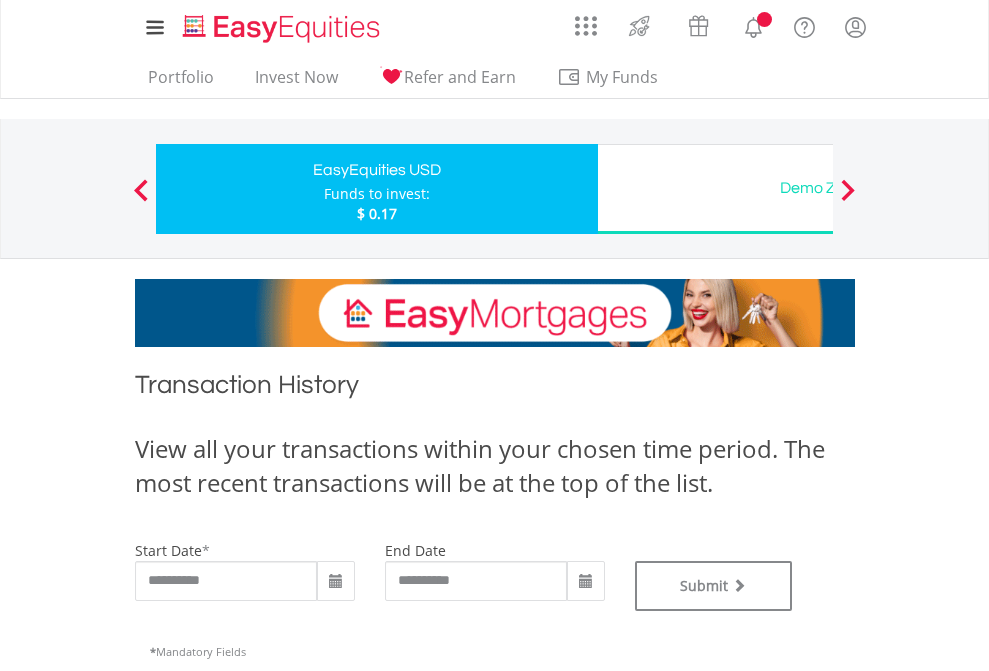 type on "**********" 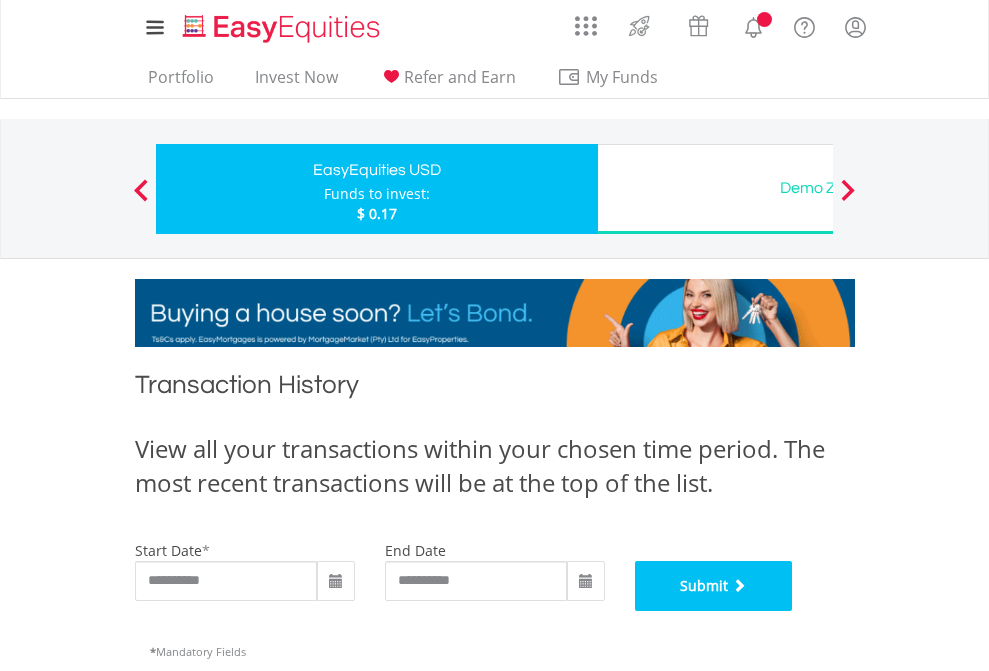 click on "Submit" at bounding box center [714, 586] 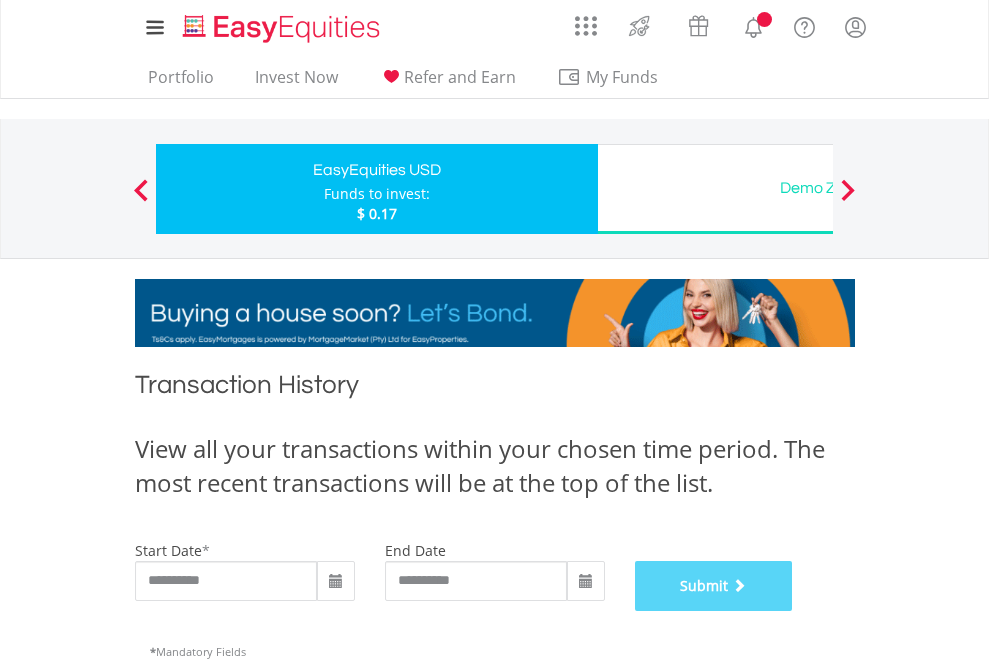 scroll, scrollTop: 811, scrollLeft: 0, axis: vertical 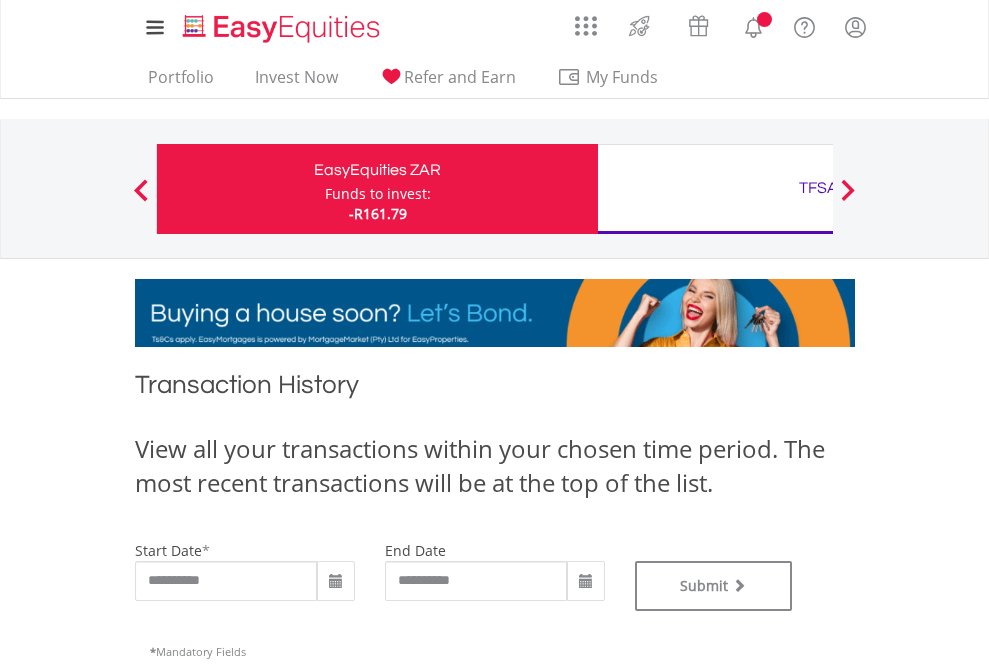 click on "TFSA" at bounding box center [818, 188] 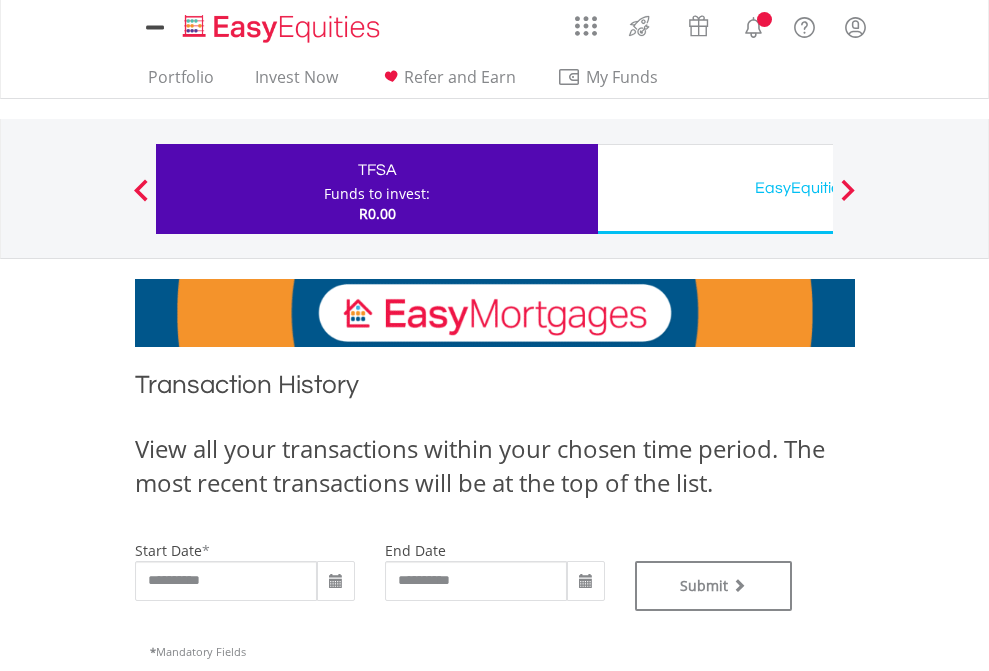 scroll, scrollTop: 0, scrollLeft: 0, axis: both 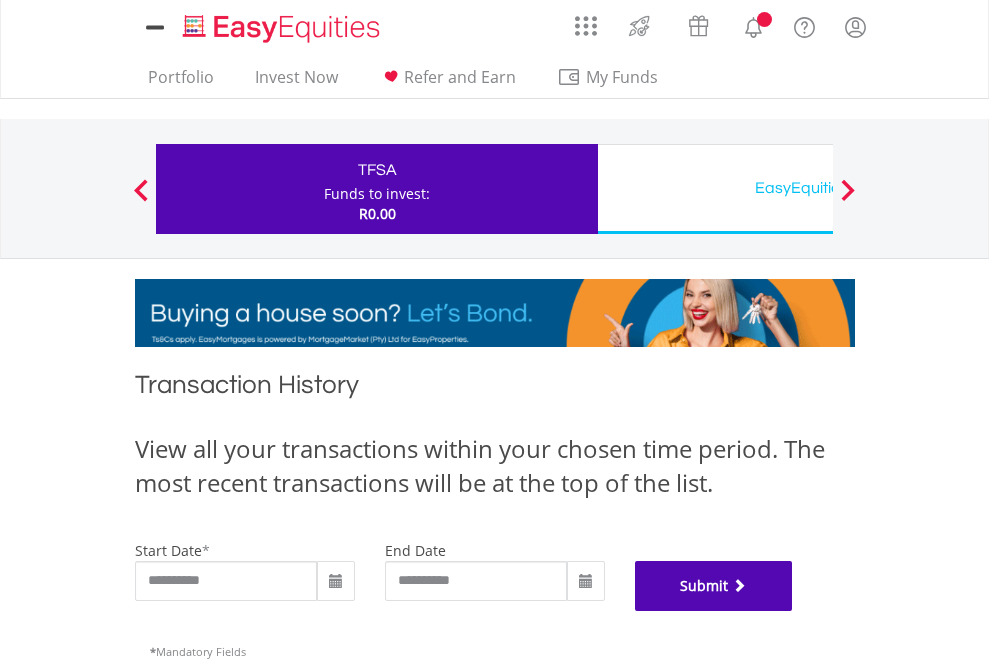 click on "Submit" at bounding box center [714, 586] 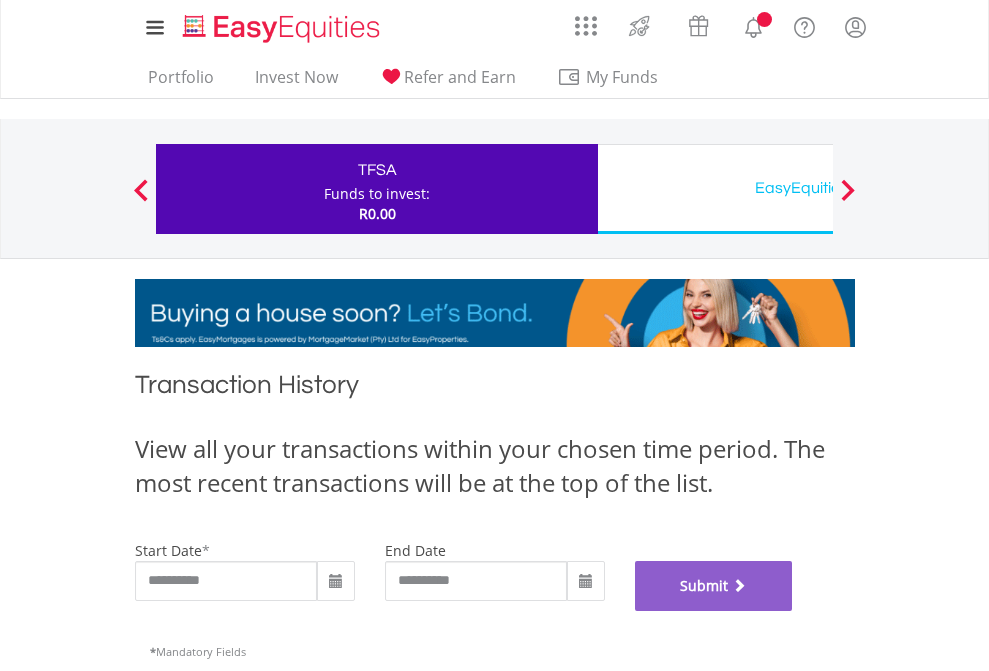 scroll, scrollTop: 811, scrollLeft: 0, axis: vertical 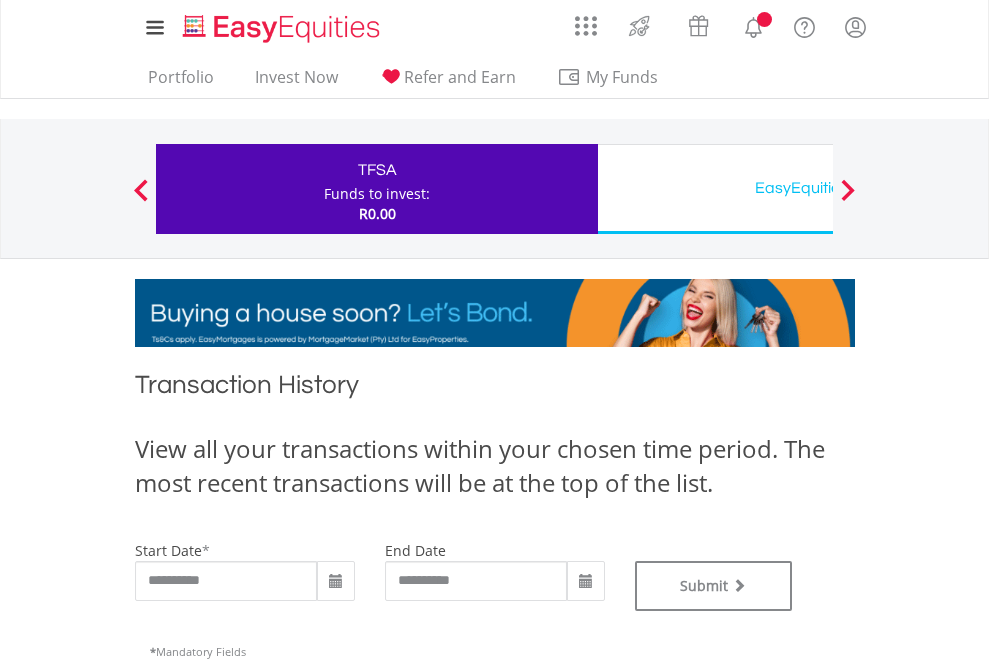 click on "EasyEquities USD" at bounding box center [818, 188] 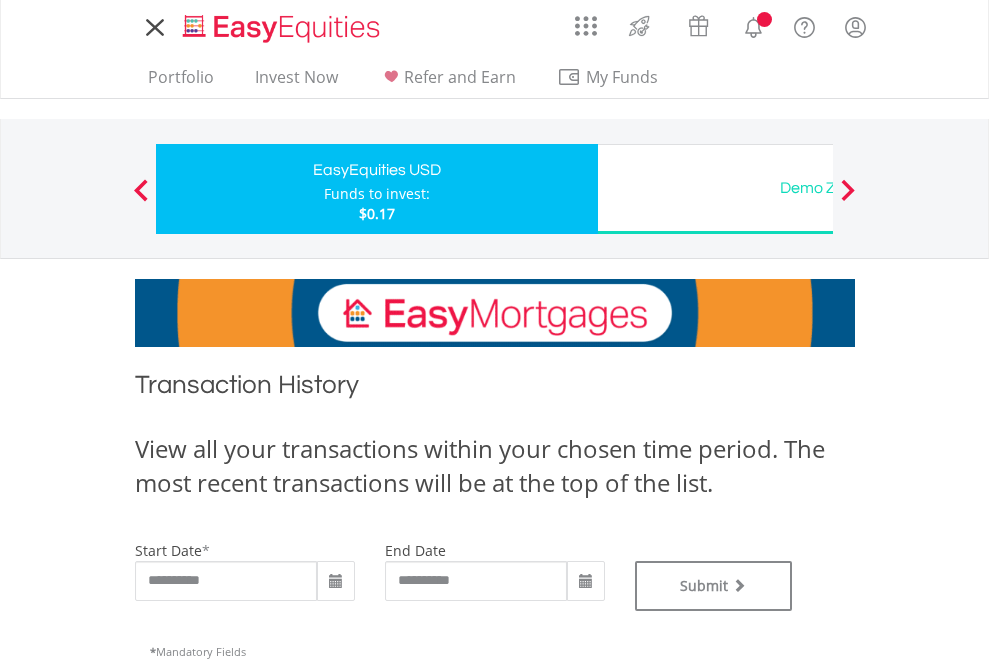scroll, scrollTop: 0, scrollLeft: 0, axis: both 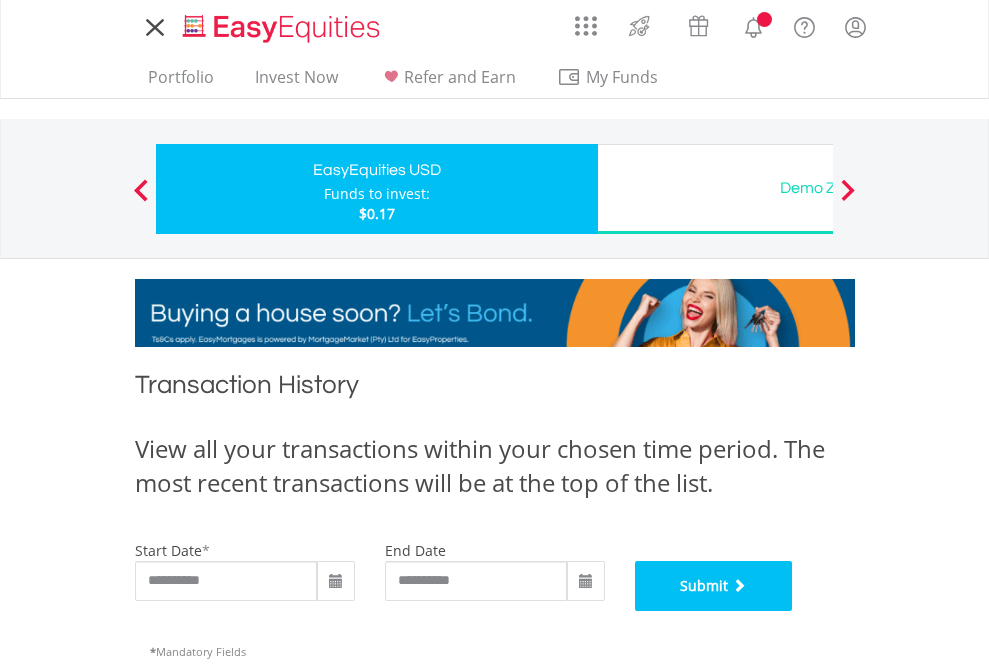 click on "Submit" at bounding box center (714, 586) 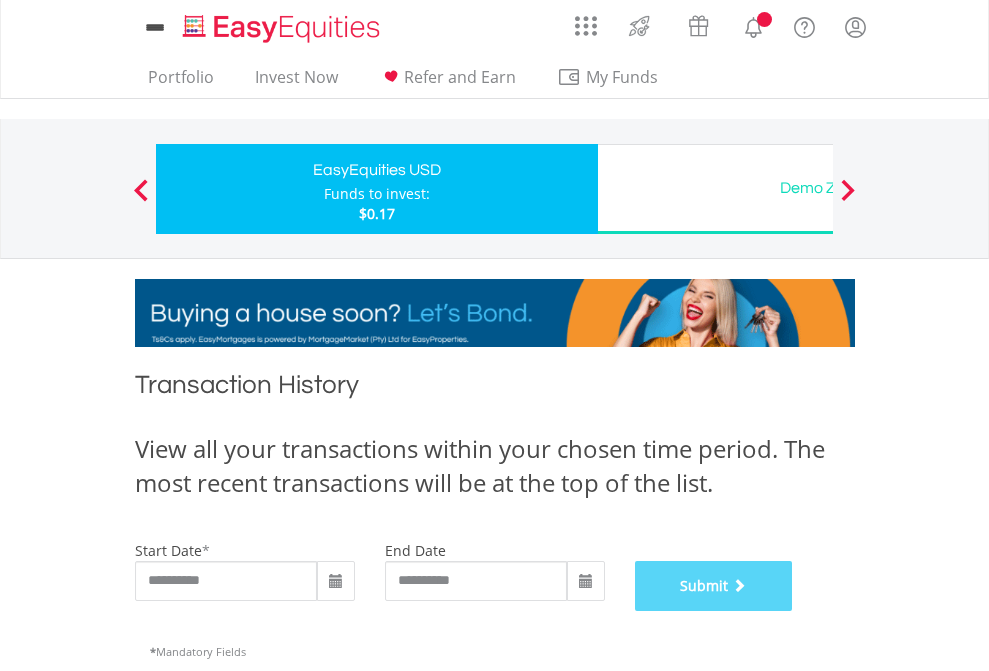 scroll, scrollTop: 811, scrollLeft: 0, axis: vertical 